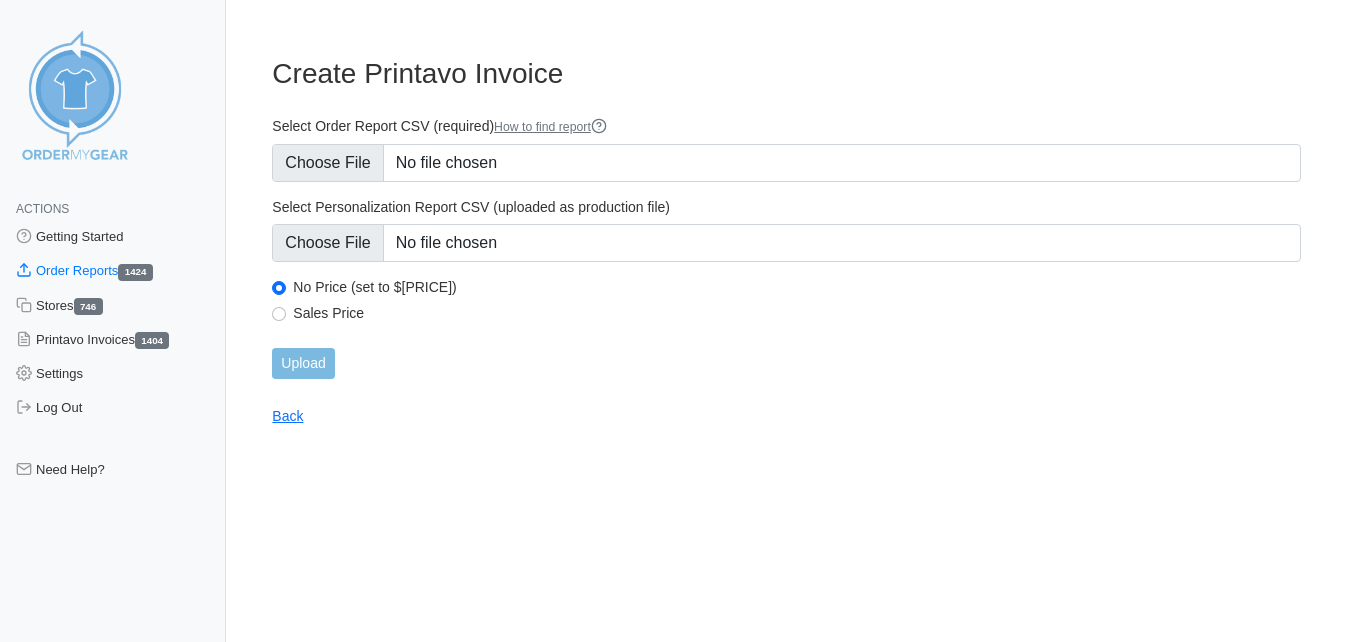 scroll, scrollTop: 0, scrollLeft: 0, axis: both 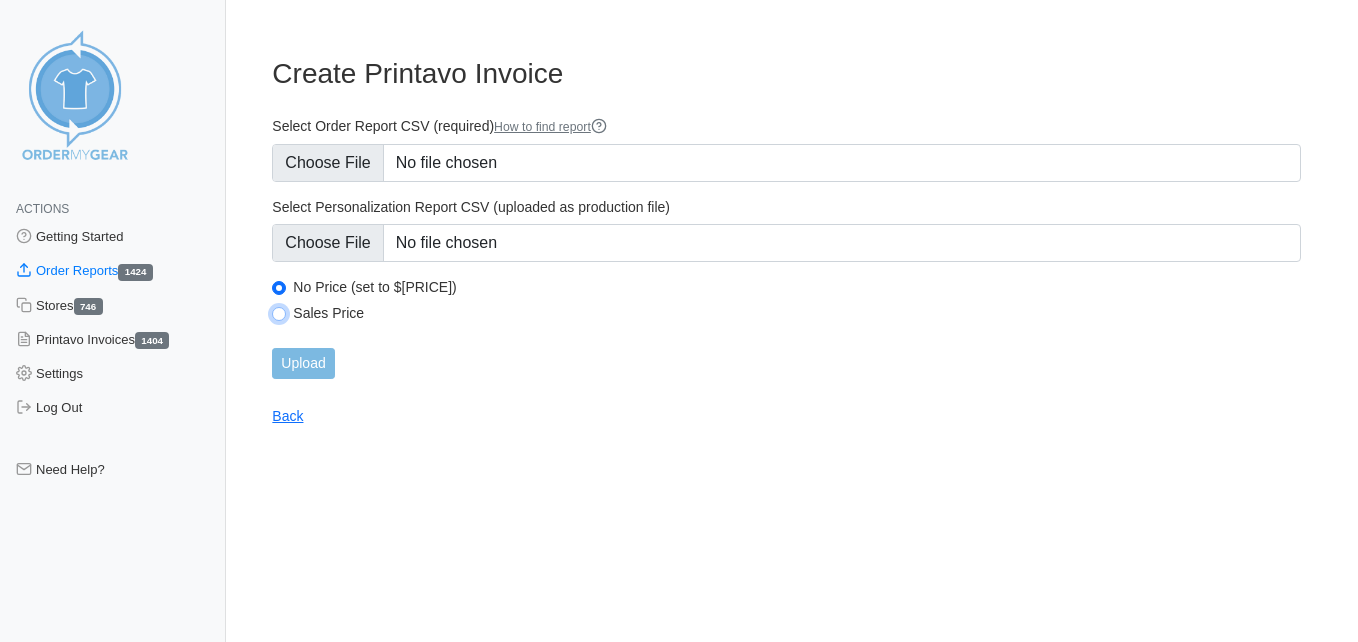 click on "Sales Price" at bounding box center [279, 314] 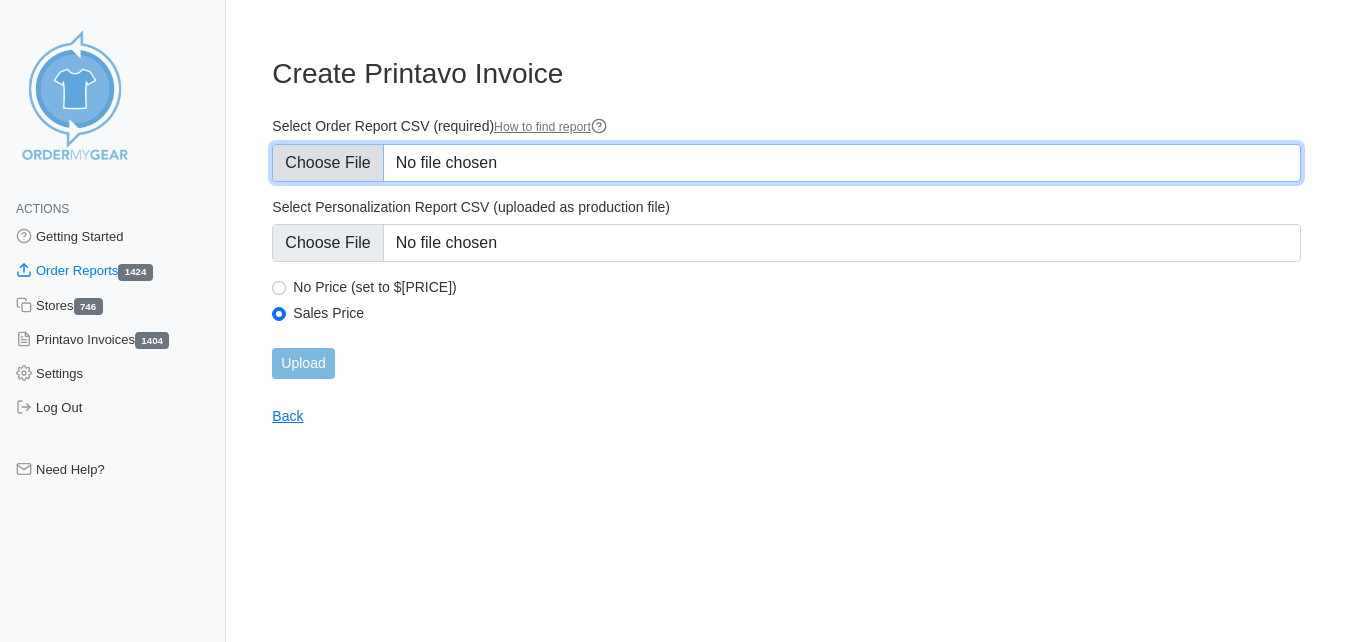 click on "Select Order Report CSV (required)
How to find report" at bounding box center [786, 163] 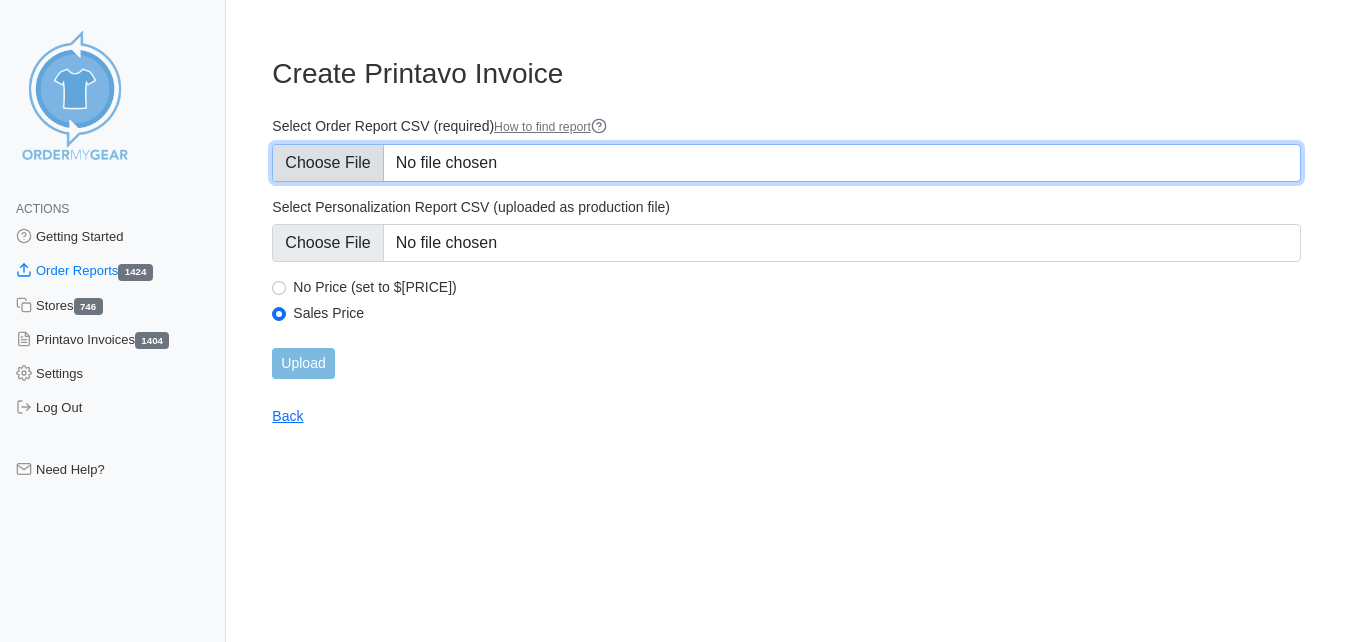 type on "C:\fakepath\468EA_order_report (1)FWSC6.30.csv" 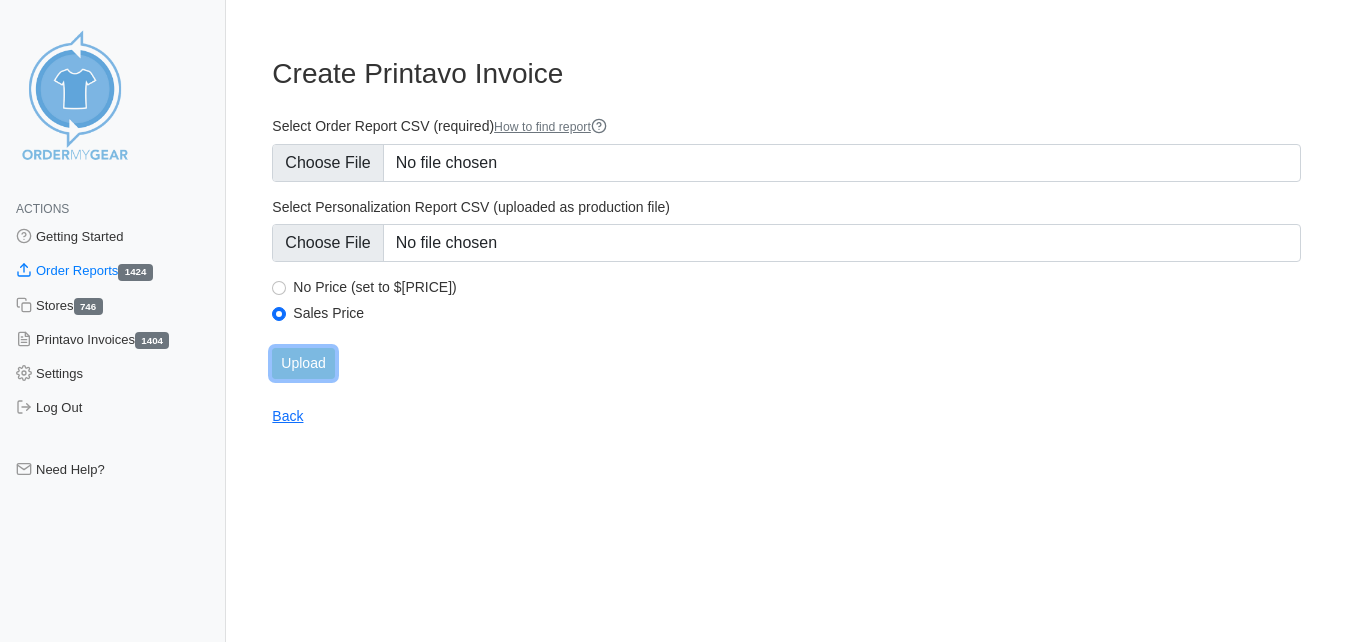 click on "Upload" at bounding box center [303, 363] 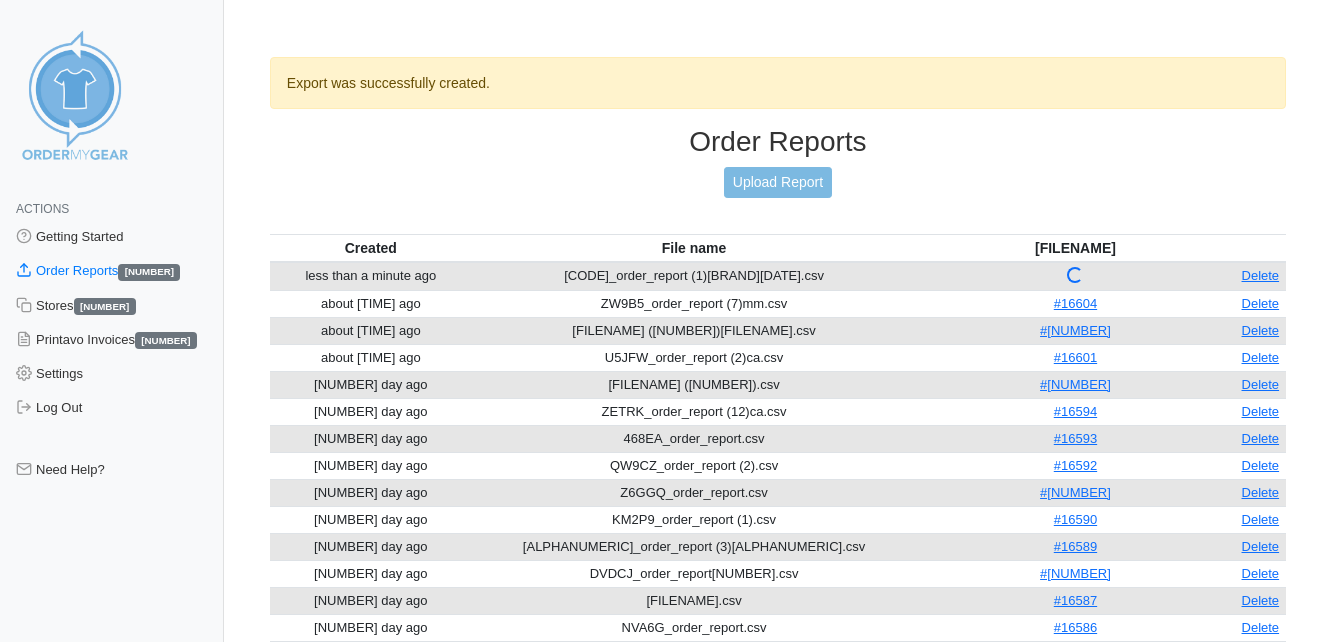 scroll, scrollTop: 0, scrollLeft: 0, axis: both 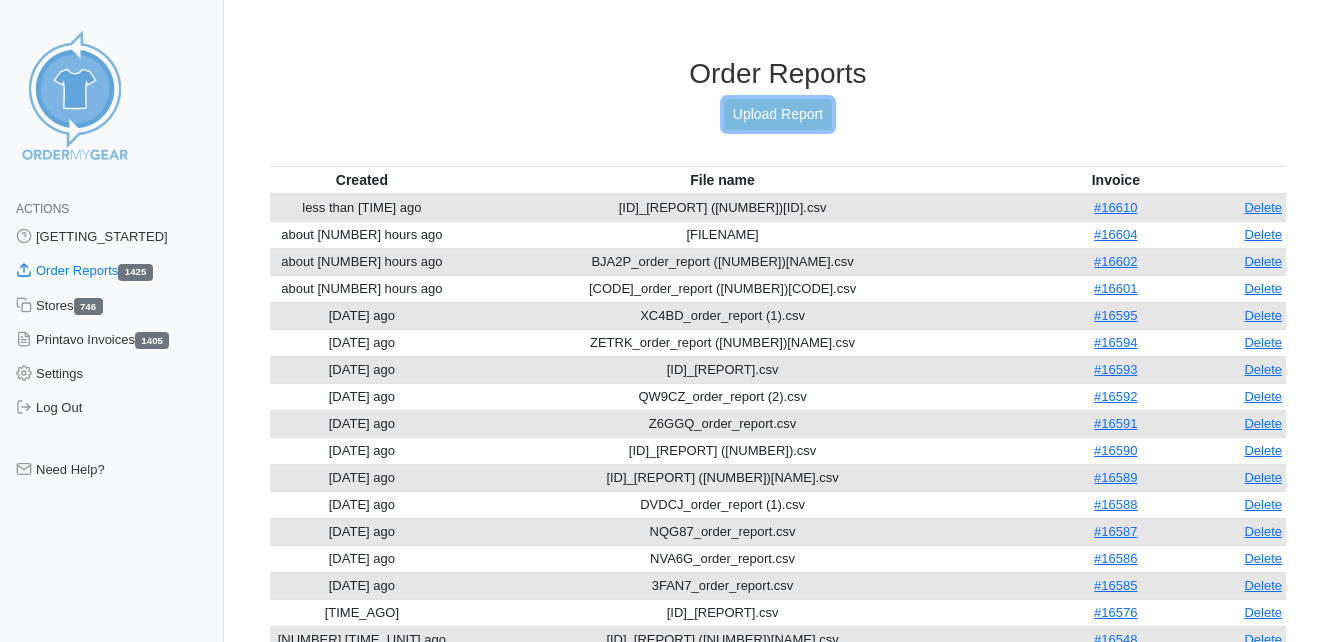 click on "Upload Report" at bounding box center [778, 114] 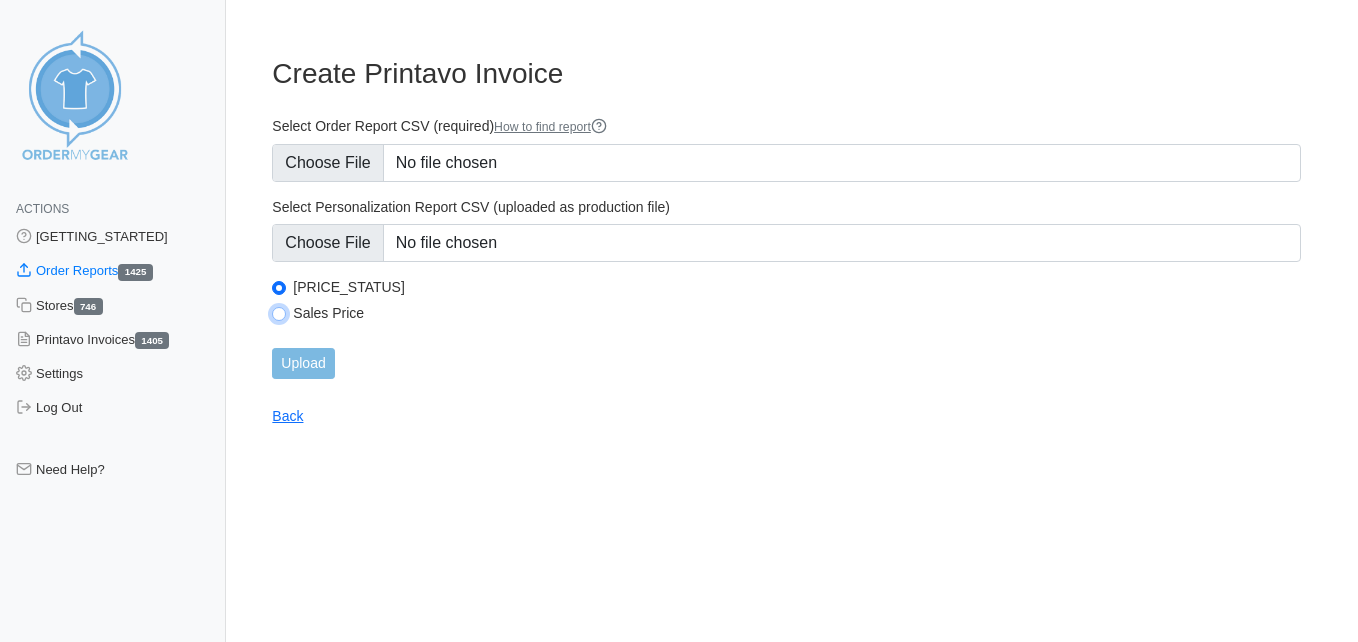 click on "Sales Price" at bounding box center [279, 314] 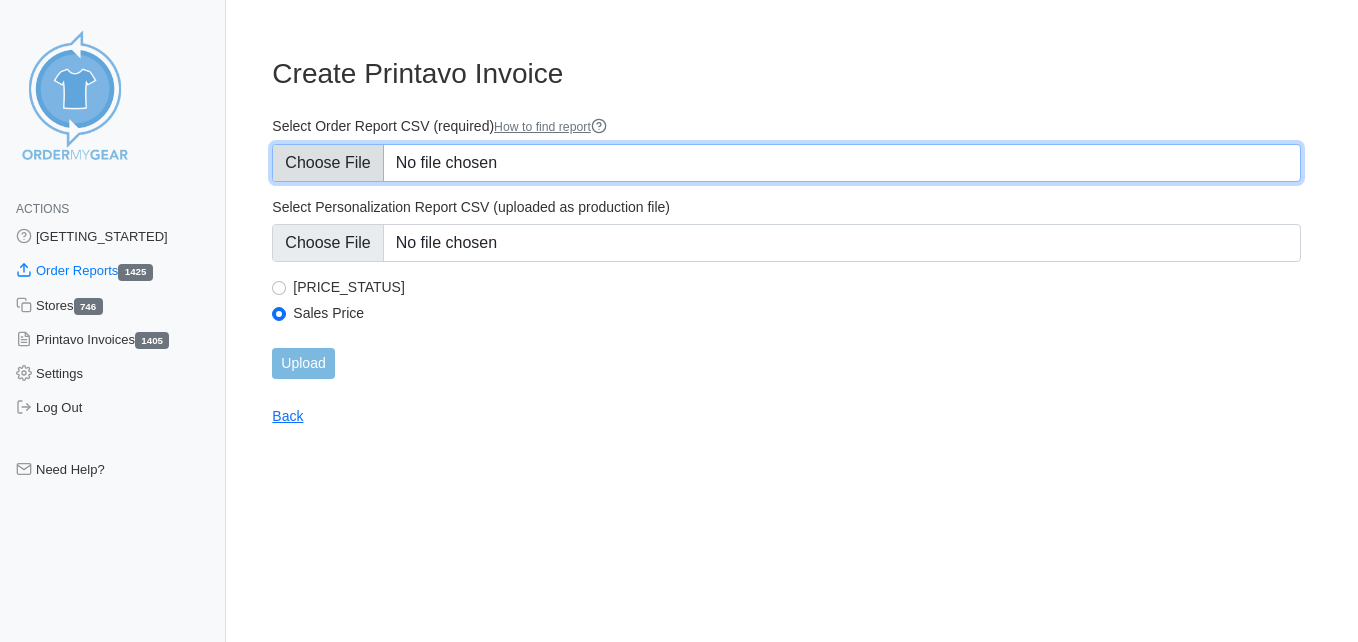 click on "Select Order Report CSV (required)
How to find report" at bounding box center (786, 163) 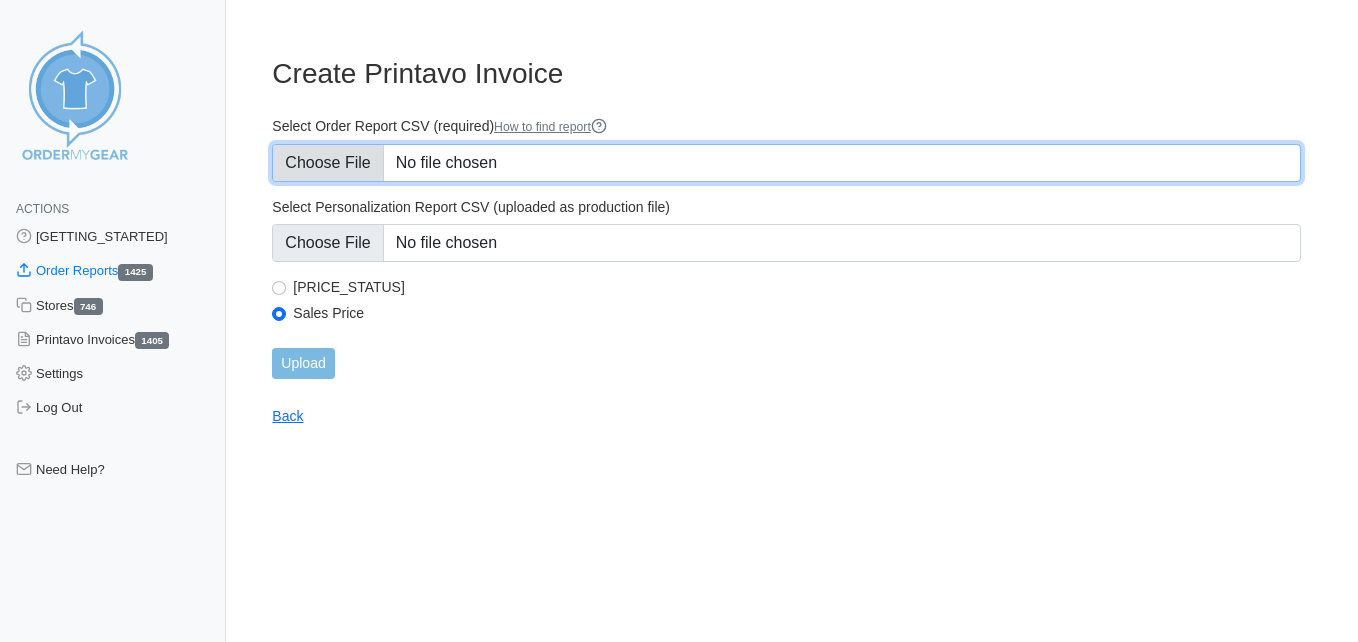 type on "C:\fakepath\3SSWE_order_report (5)ODANIEL.csv" 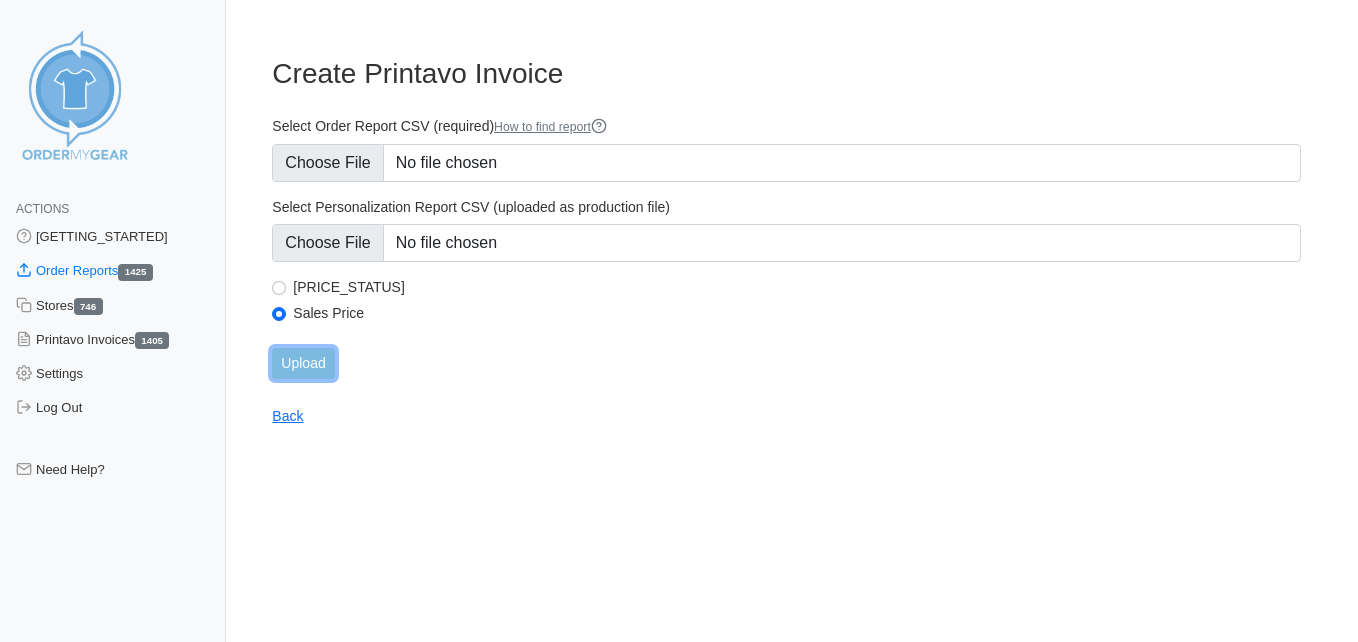 click on "Upload" at bounding box center [303, 363] 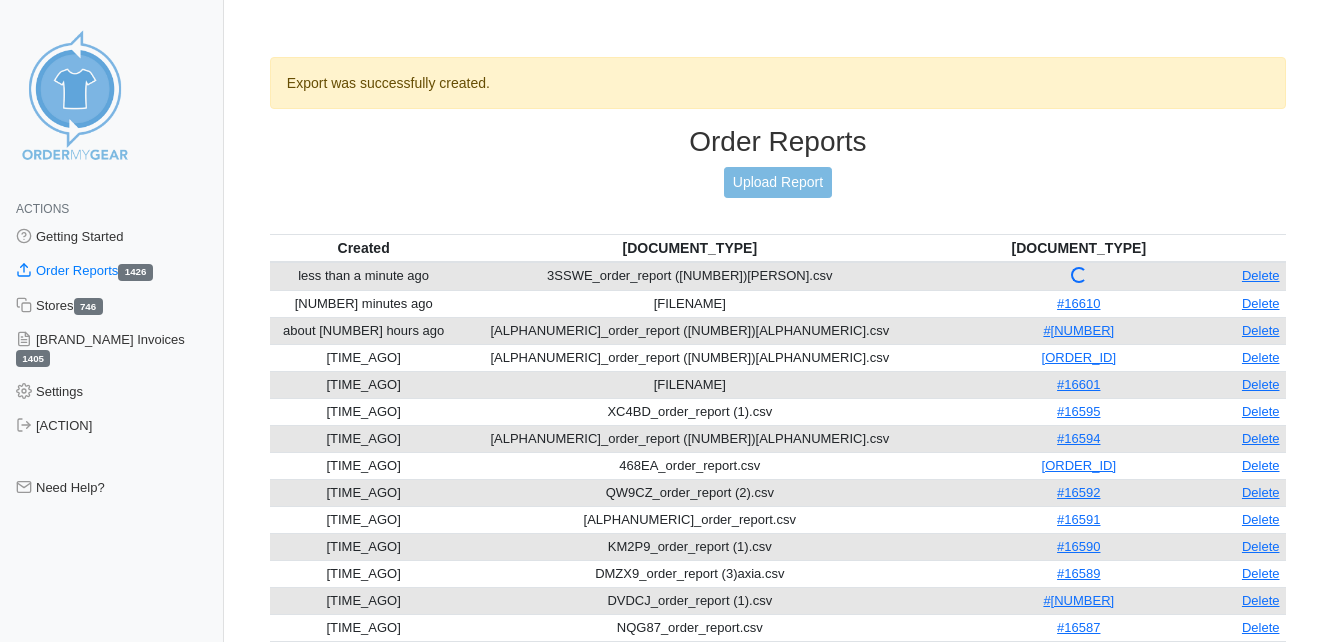 scroll, scrollTop: 0, scrollLeft: 0, axis: both 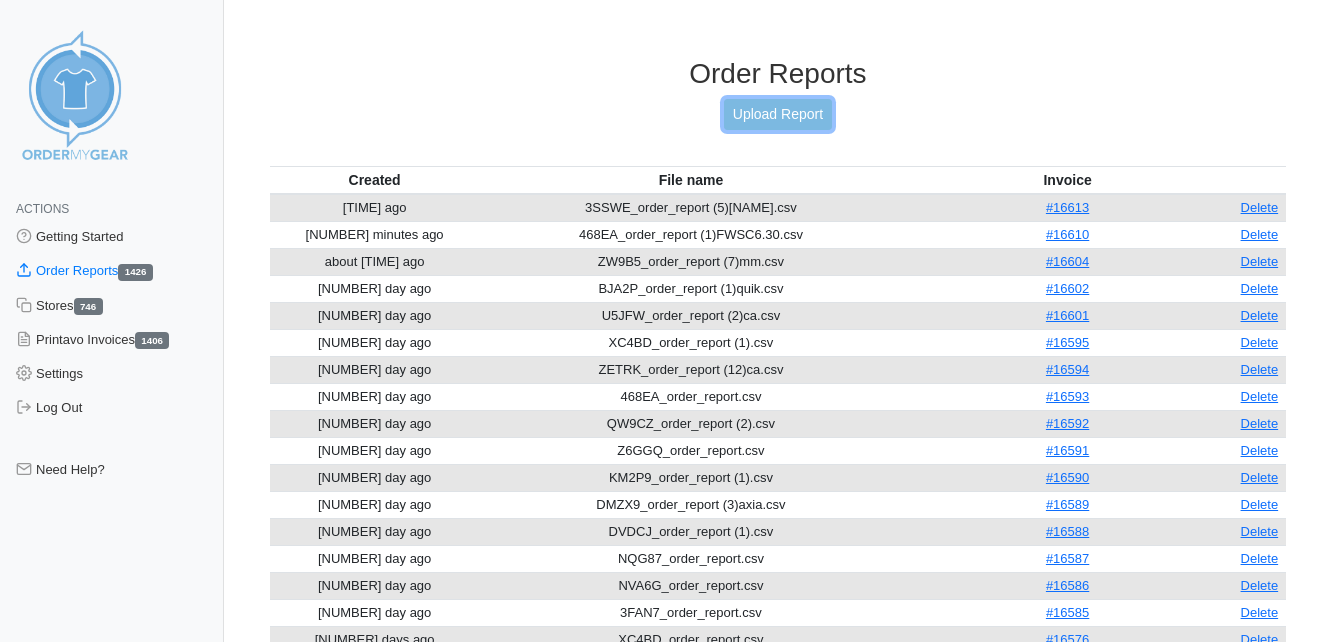 click on "Upload Report" at bounding box center (778, 114) 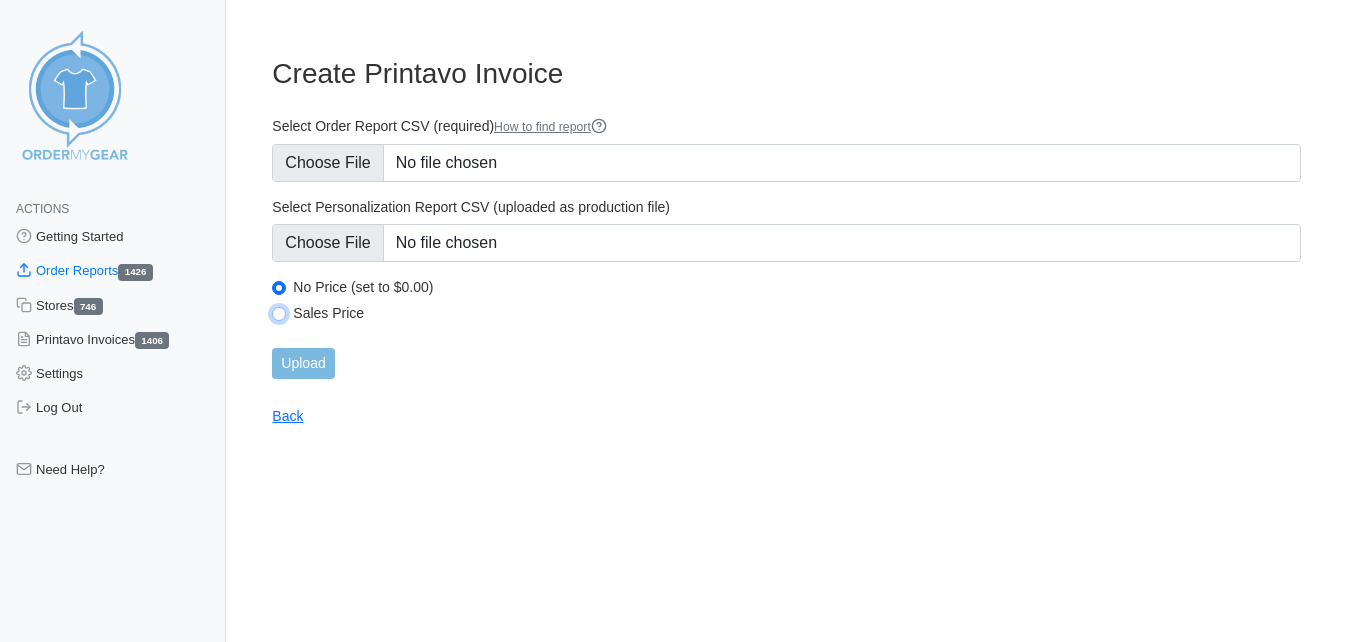 click on "Sales Price" at bounding box center [279, 314] 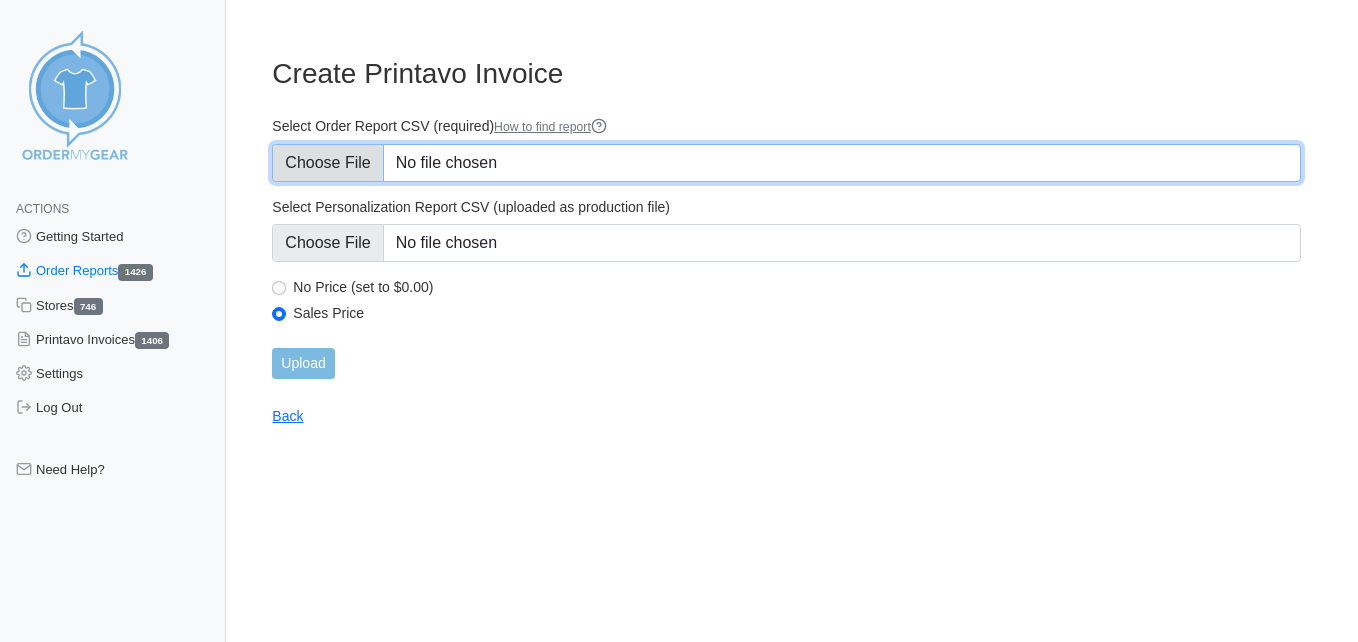 click on "Select Order Report CSV (required)
How to find report" at bounding box center [786, 163] 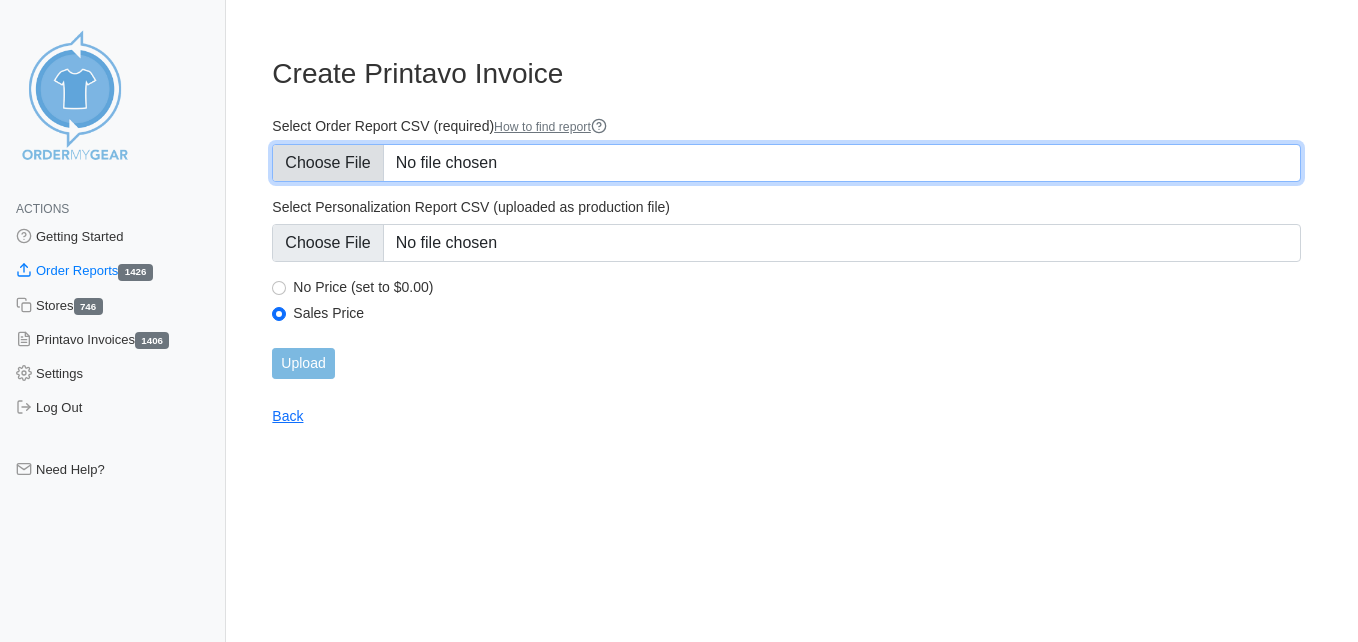 type on "C:\fakepath\Z6GGQ_order_report (1)FAN.csv" 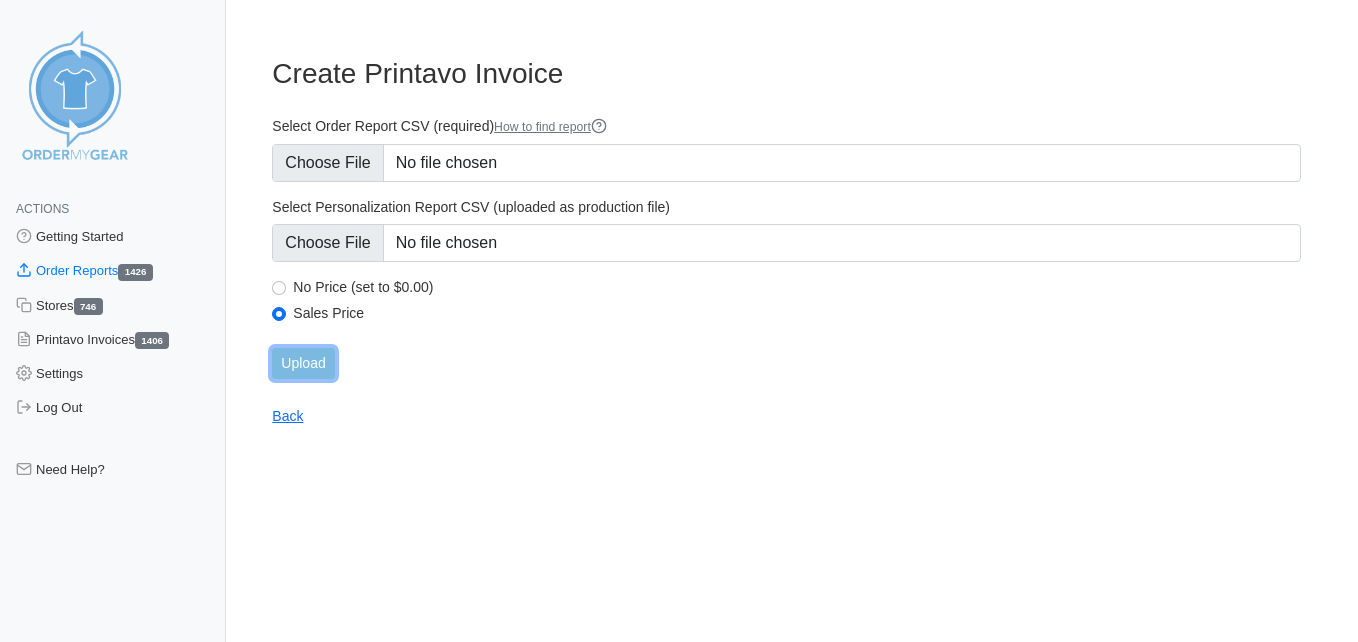 click on "Upload" at bounding box center [303, 363] 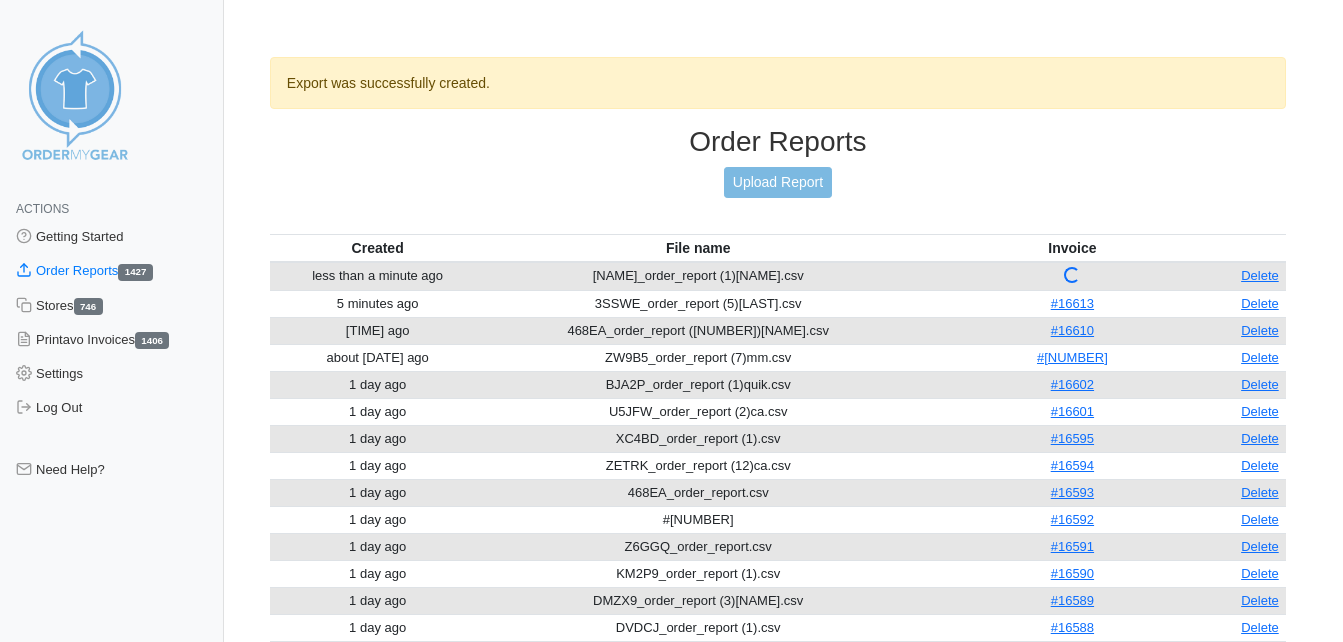 scroll, scrollTop: 0, scrollLeft: 0, axis: both 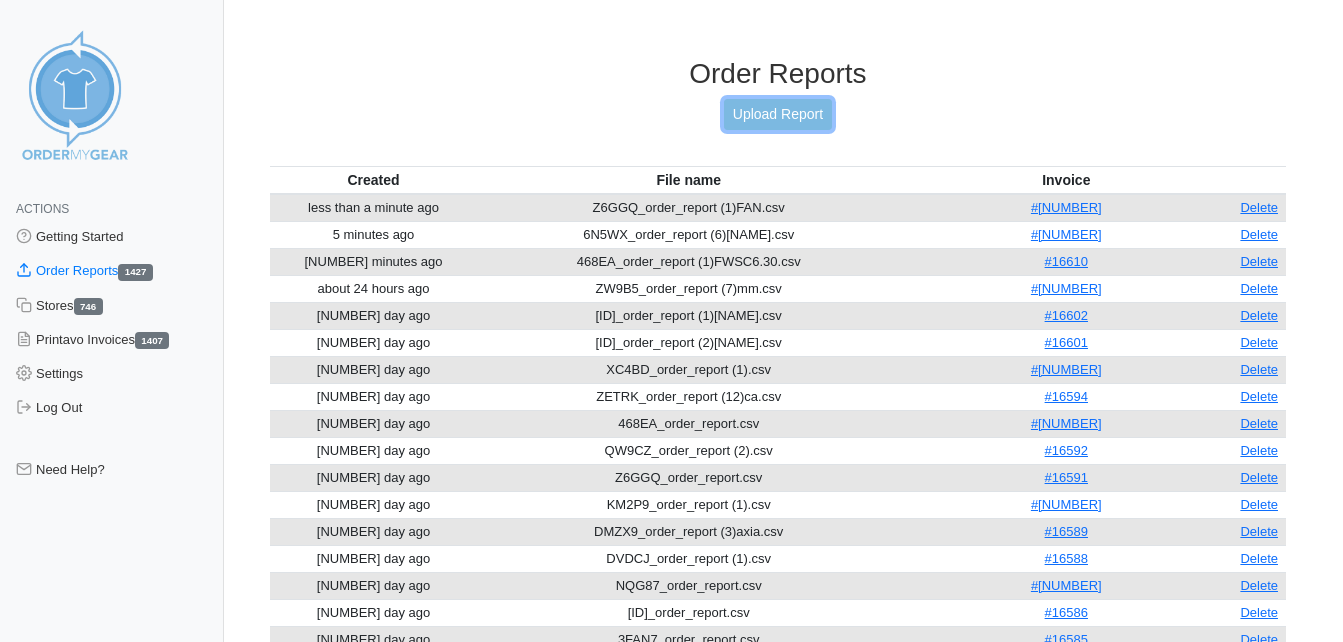 click on "Upload Report" at bounding box center [778, 114] 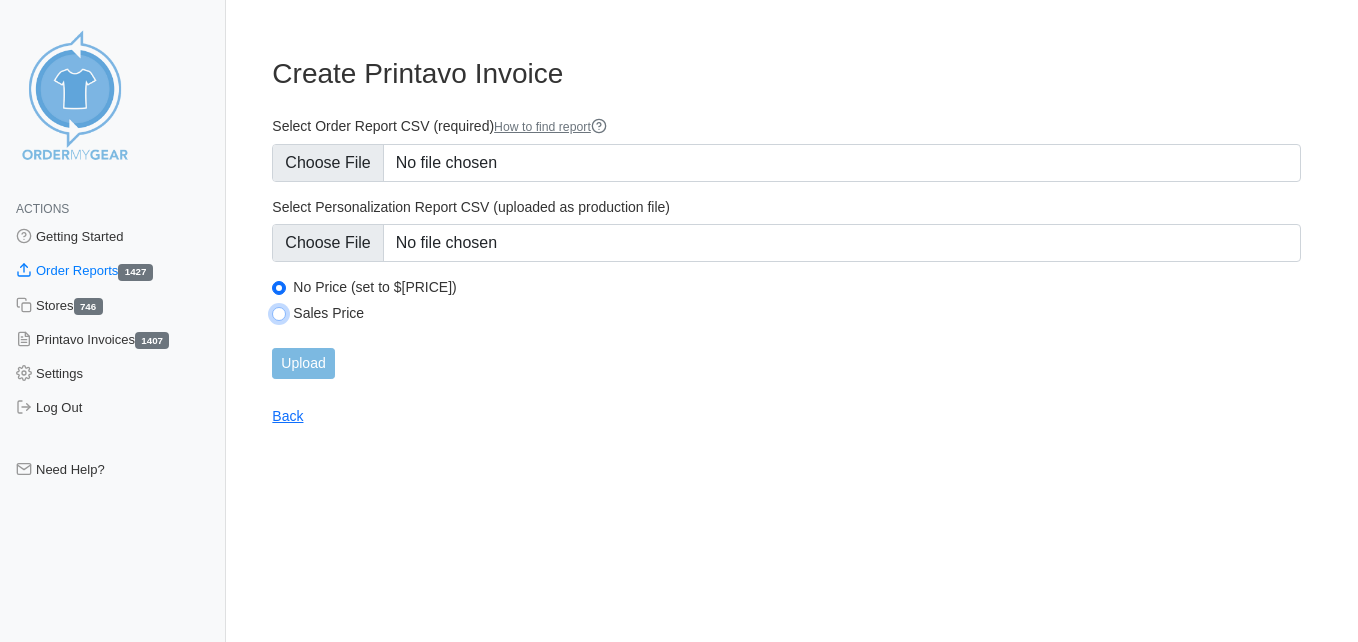 click on "Sales Price" at bounding box center [279, 314] 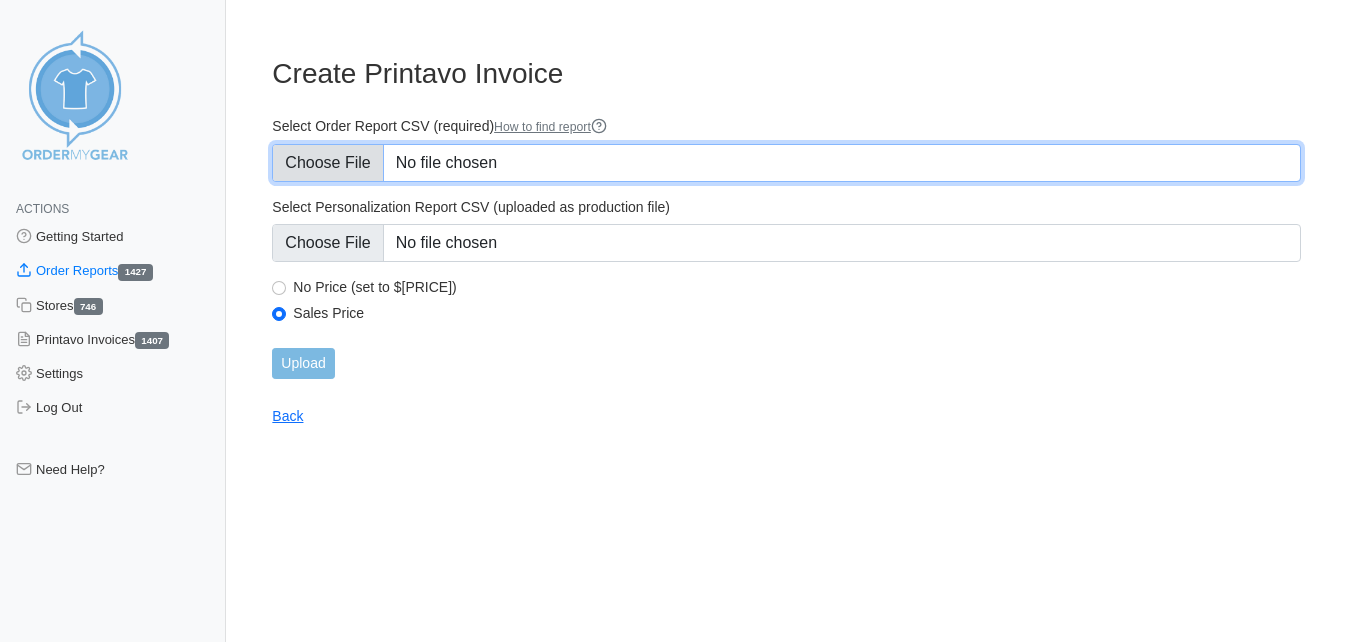 click on "Select Order Report CSV (required)
How to find report" at bounding box center (786, 163) 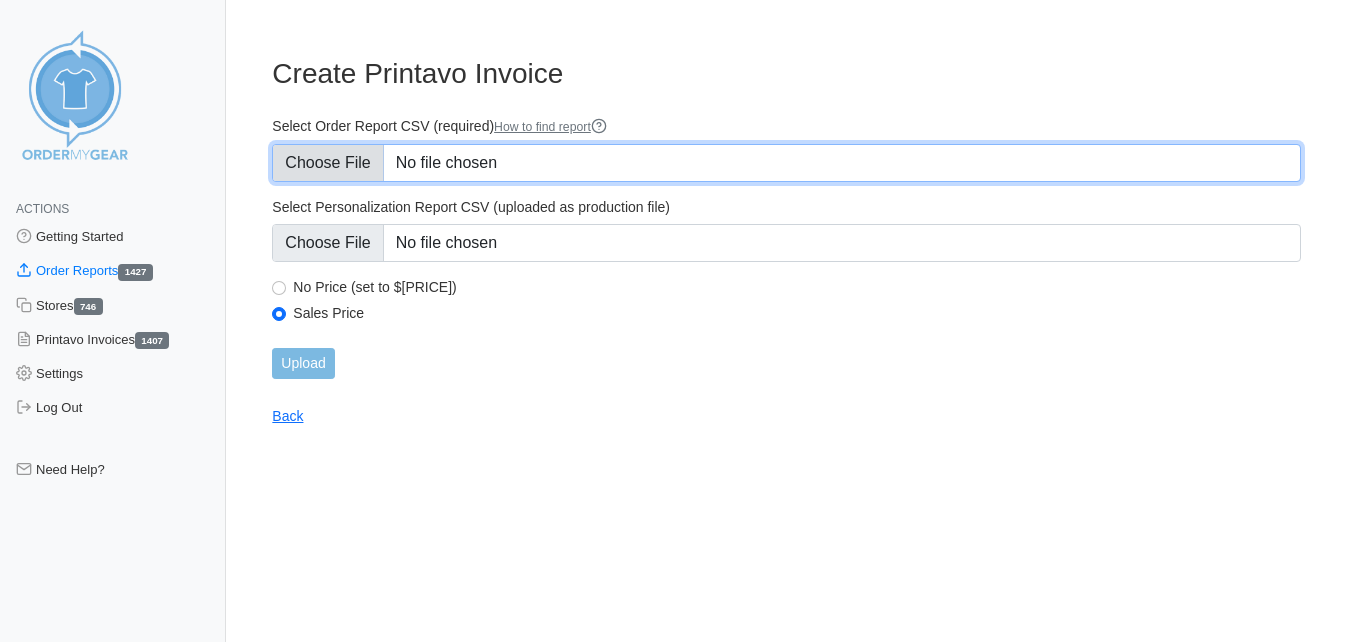 type on "C:\fakepath\6BXB3_order_report.csv" 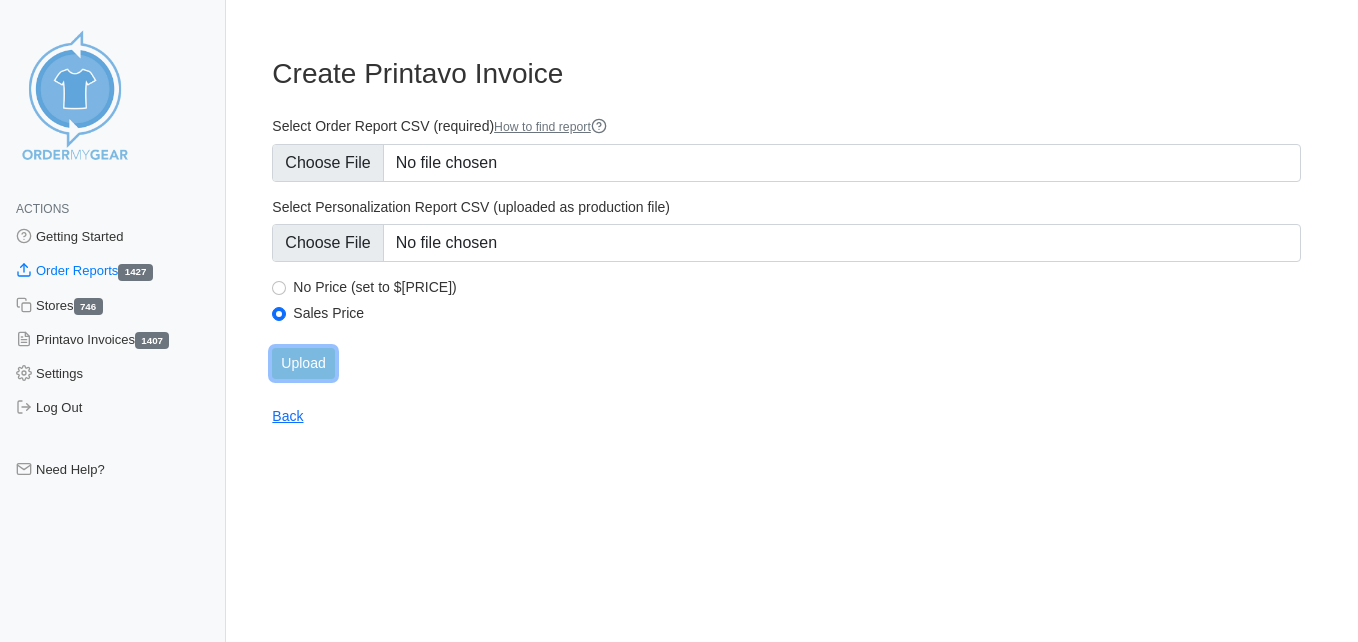 click on "Upload" at bounding box center (303, 363) 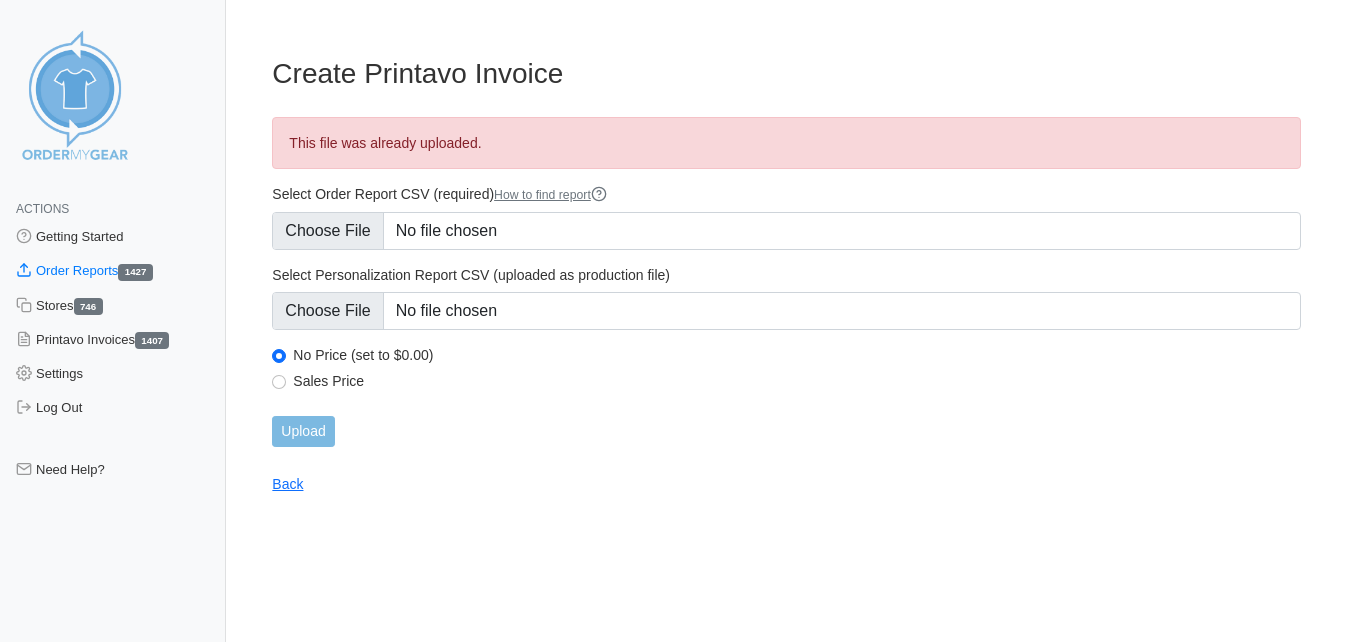 scroll, scrollTop: 0, scrollLeft: 0, axis: both 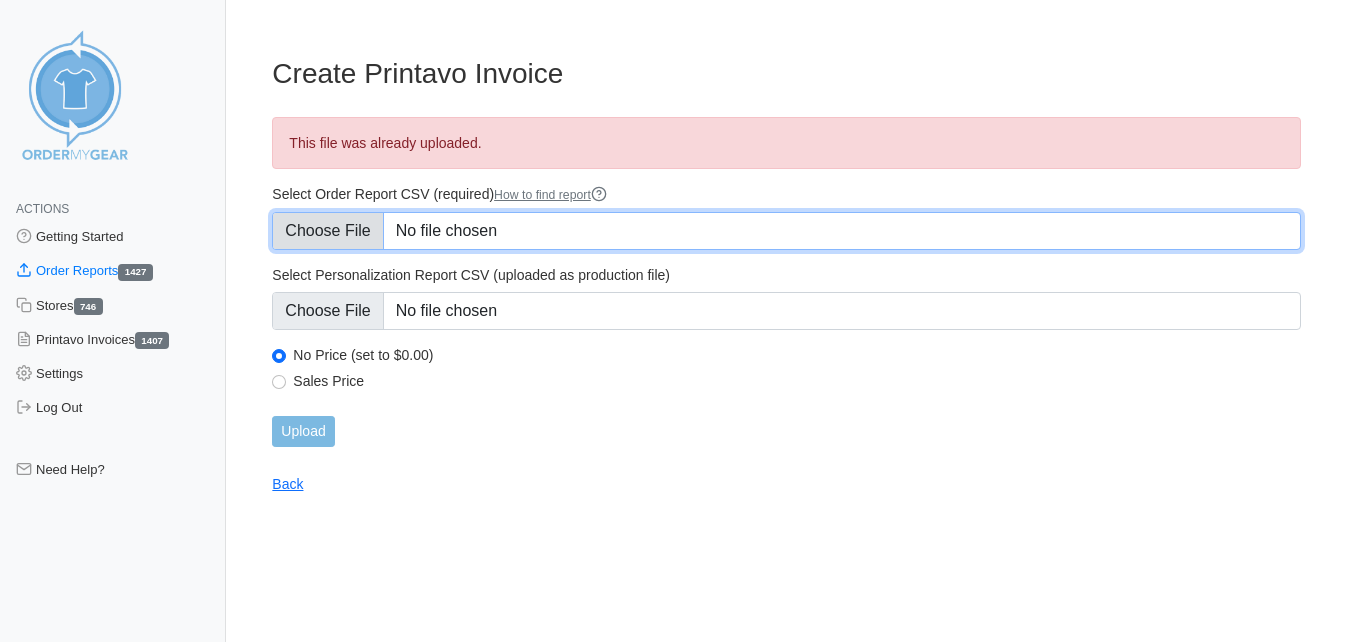 click on "Select Order Report CSV (required)
How to find report" at bounding box center (786, 231) 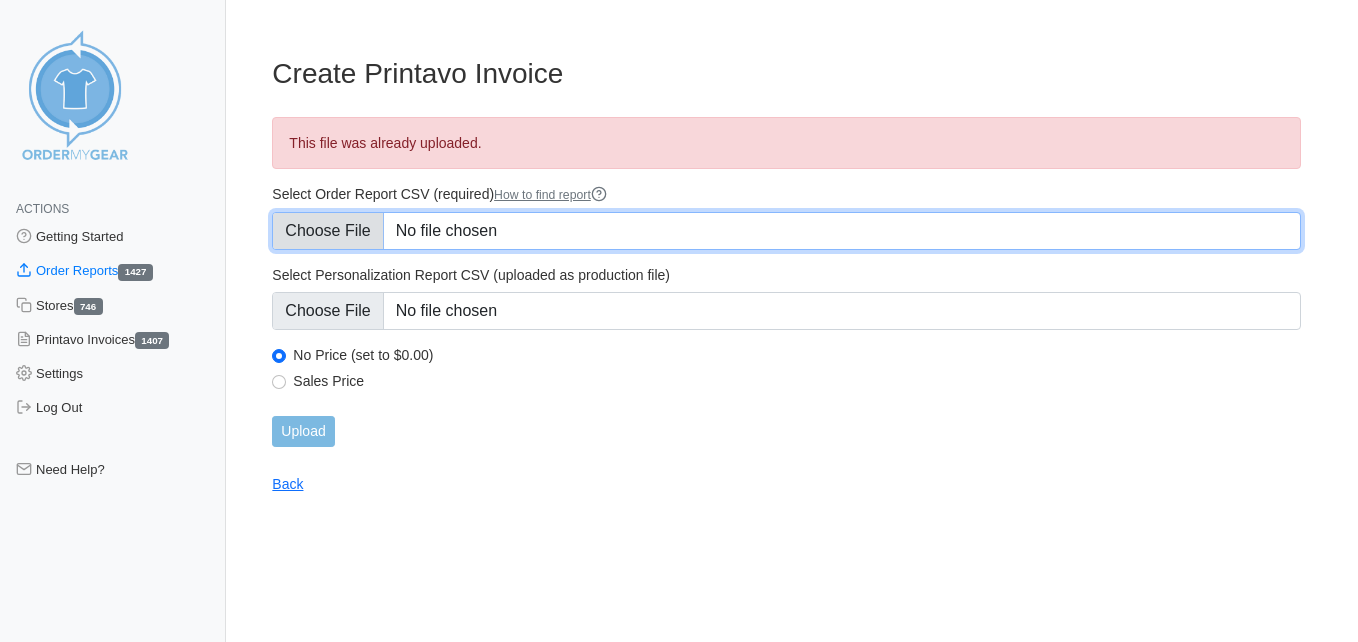 type on "C:\fakepath\6BXB3_order_report (1)PARIRISH.csv" 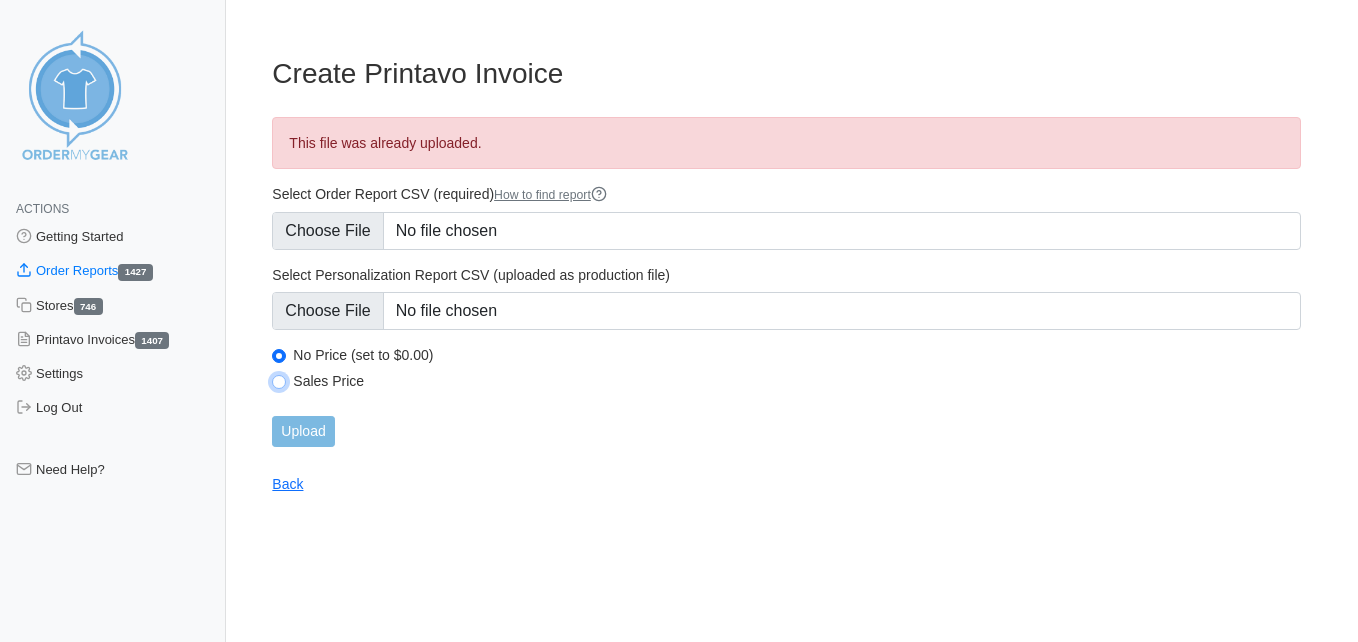 click on "Sales Price" at bounding box center [279, 382] 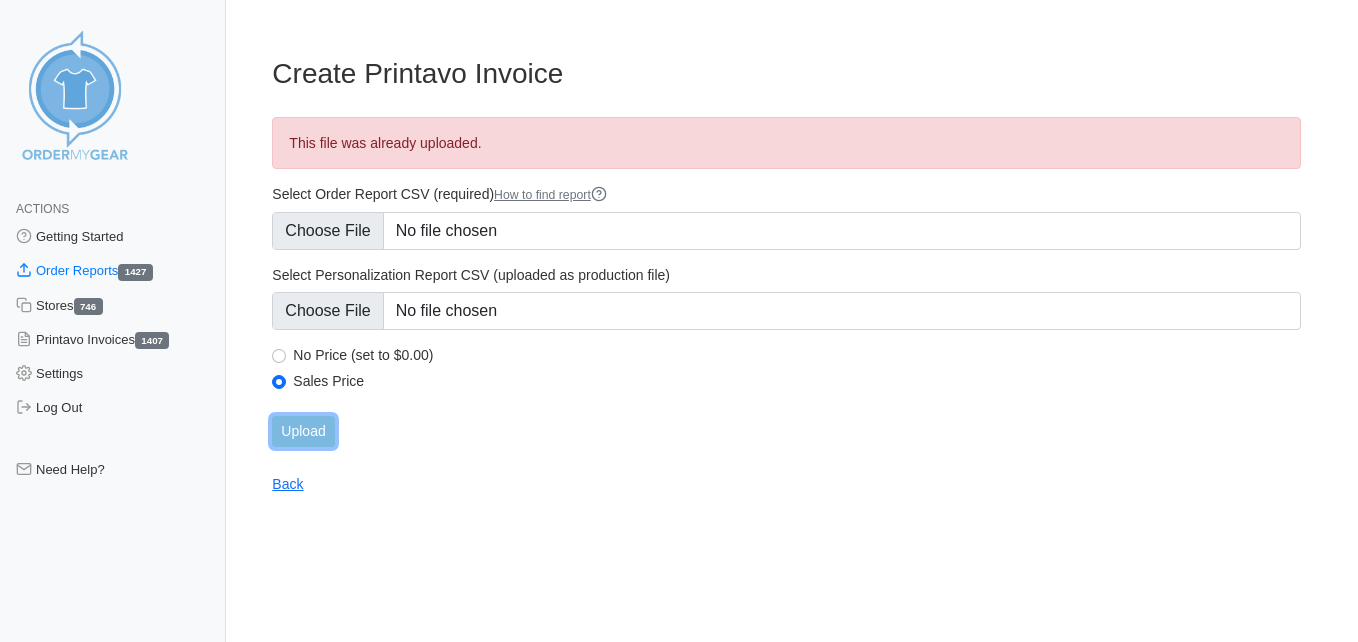 click on "Upload" at bounding box center (303, 431) 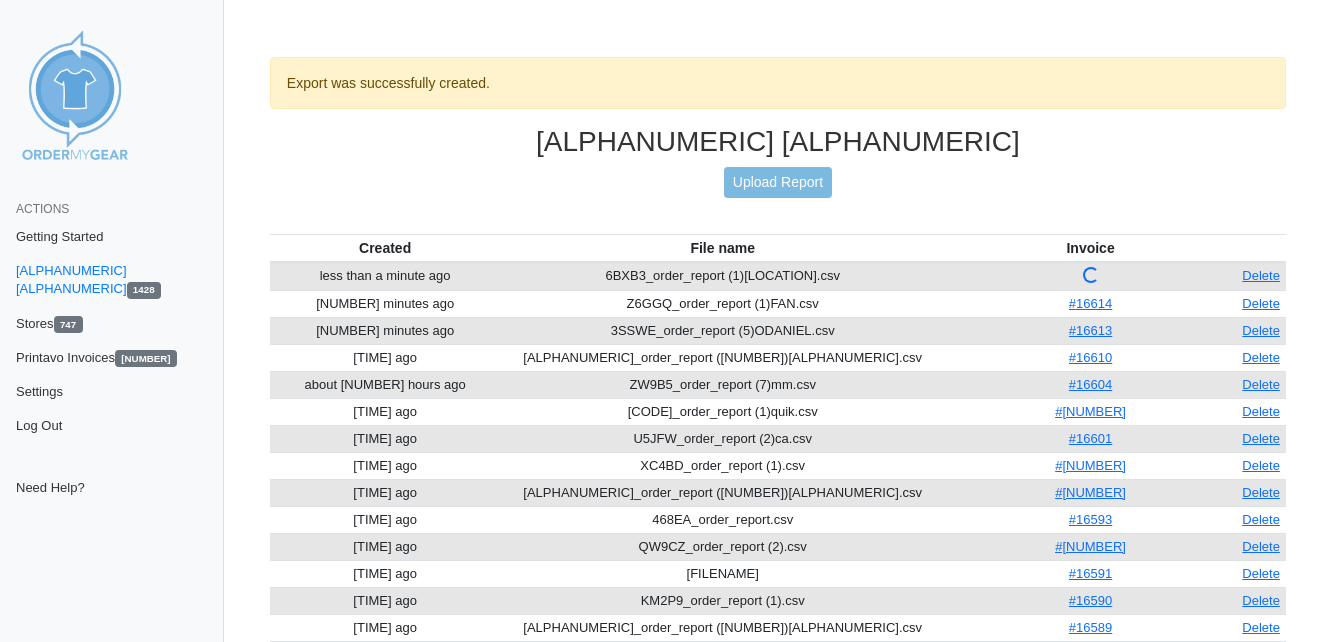 scroll, scrollTop: 0, scrollLeft: 0, axis: both 